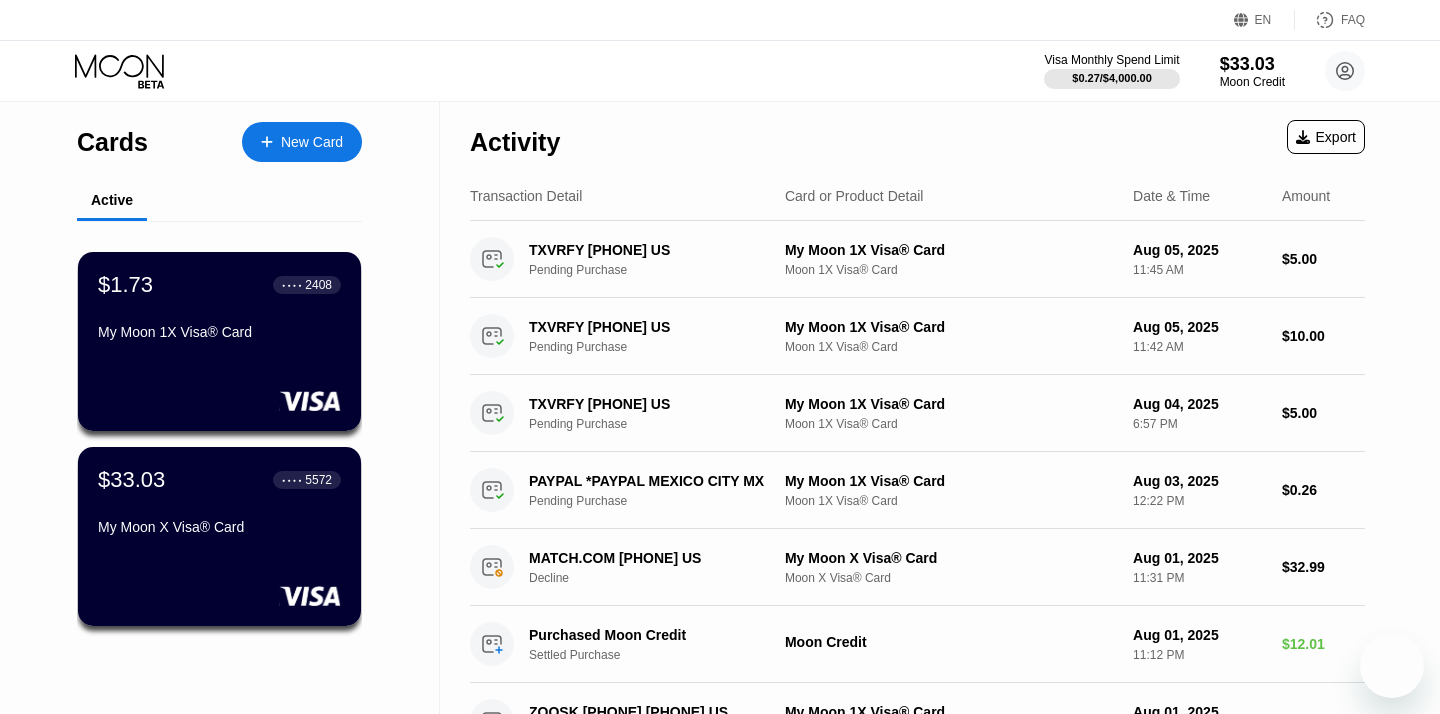 scroll, scrollTop: 0, scrollLeft: 0, axis: both 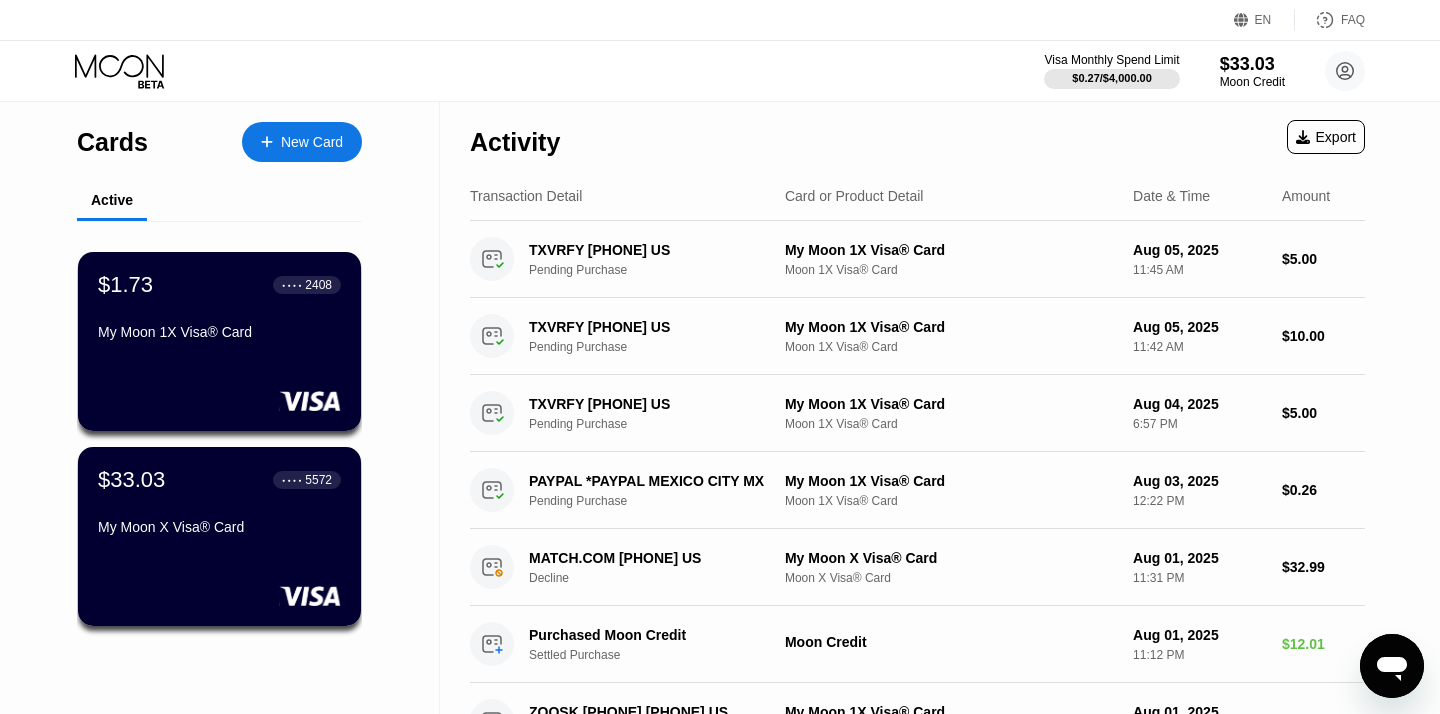 click 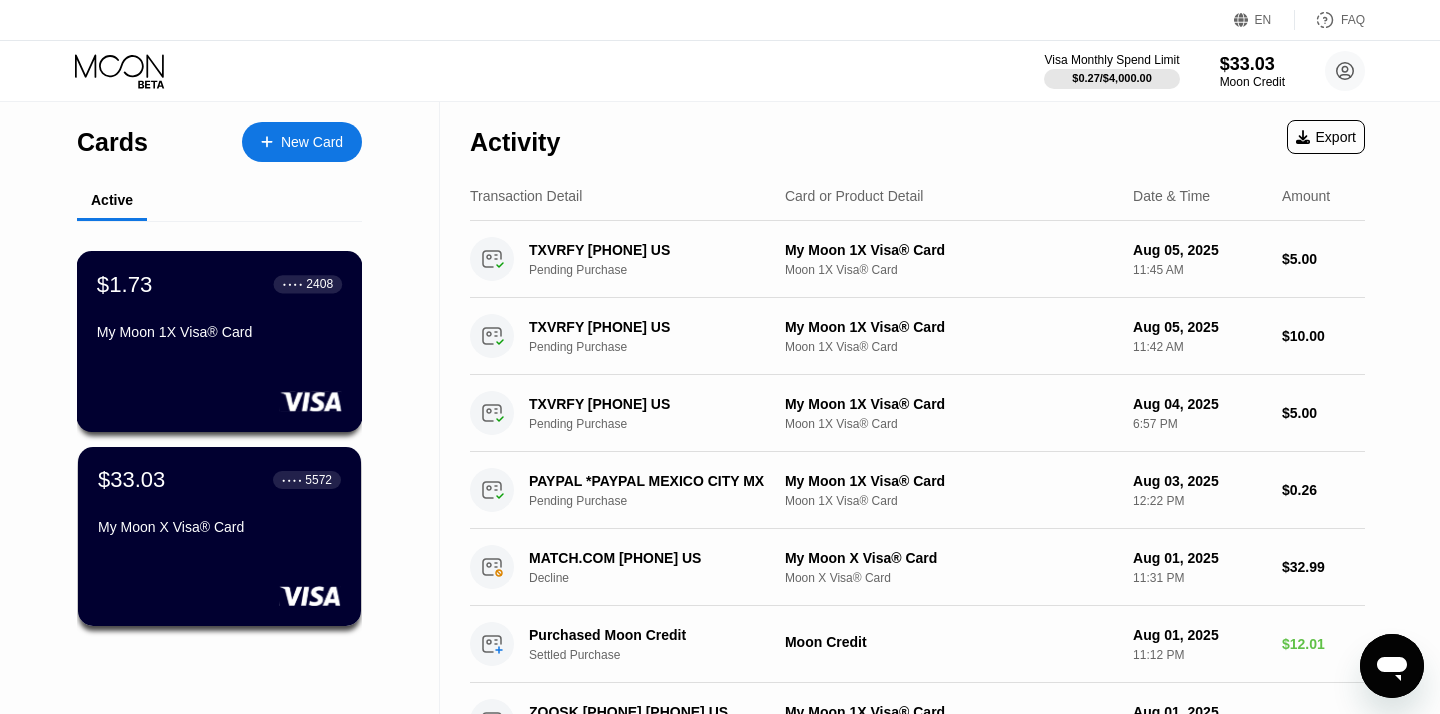 click on "$[PRICE] ● ● ● ● [LAST_FOUR] [CARD_TYPE]" at bounding box center [220, 341] 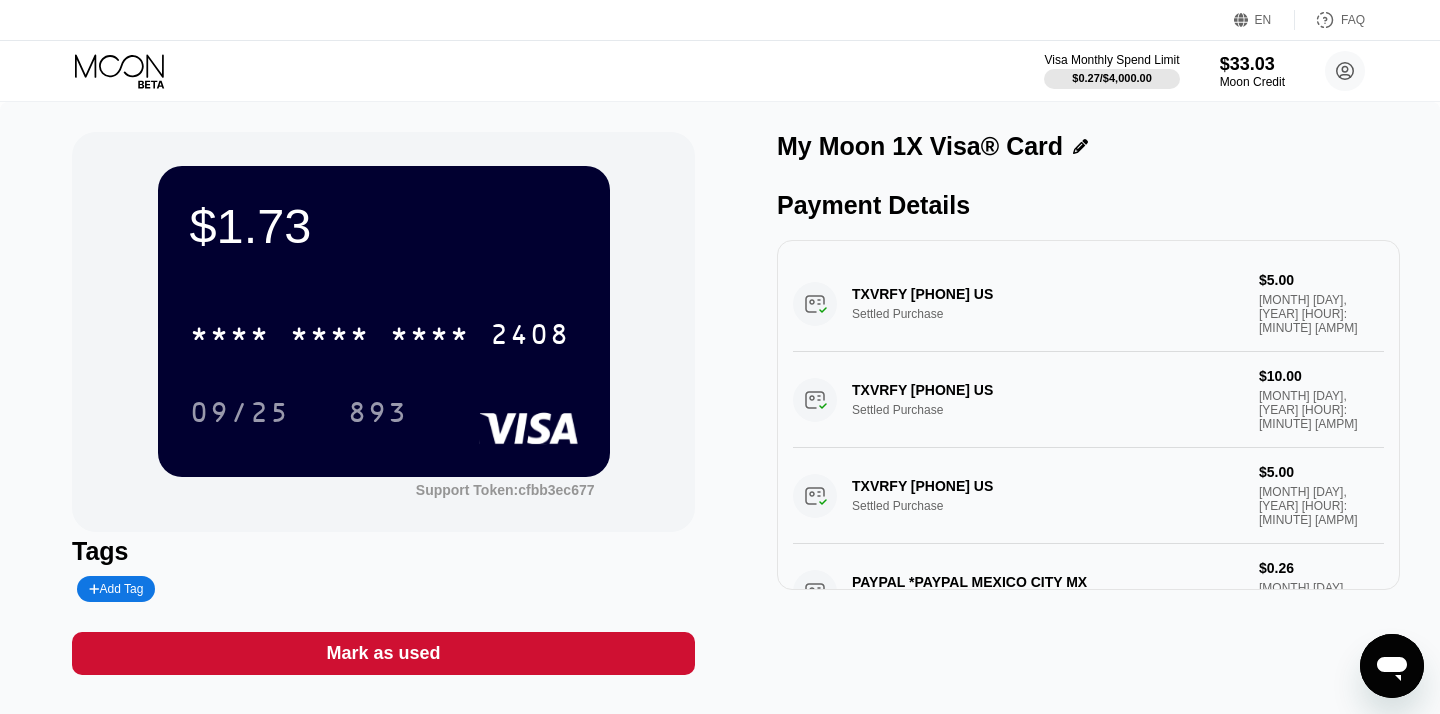 click 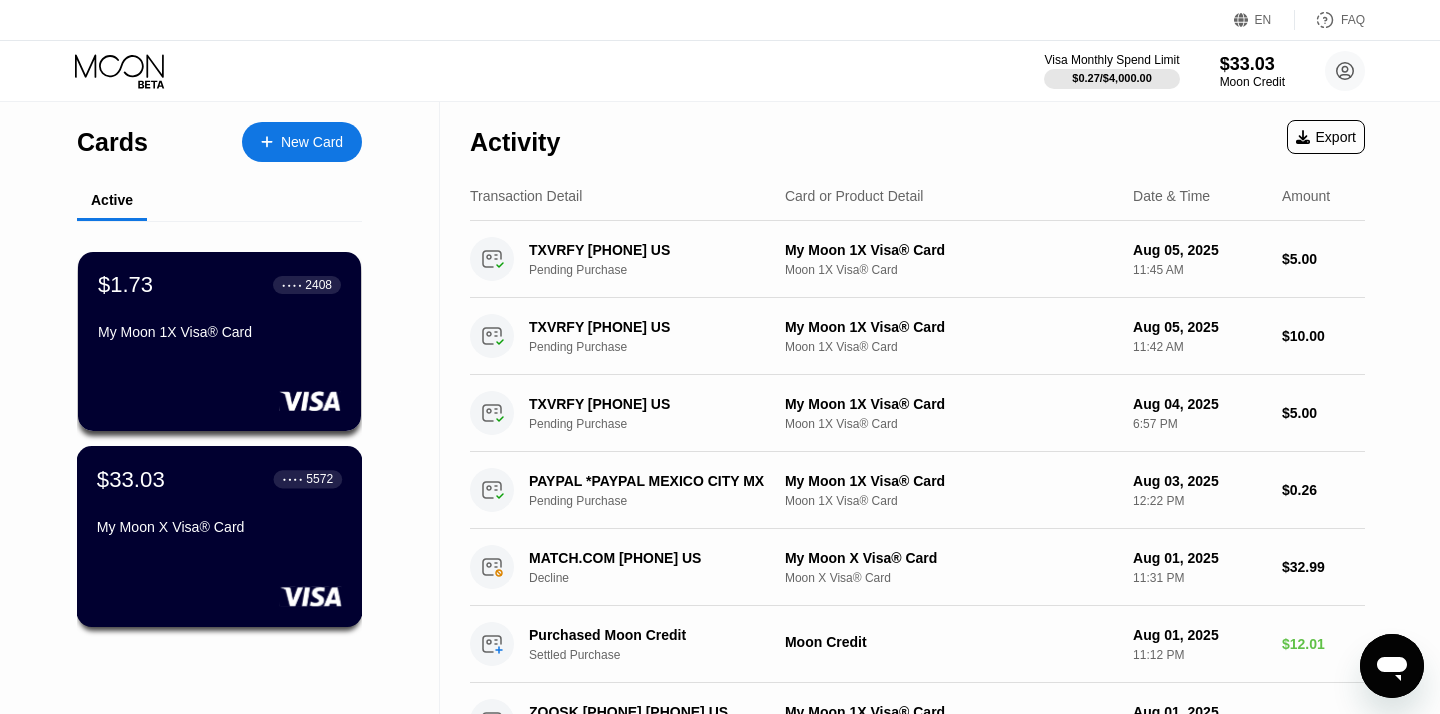 click on "$[PRICE] ● ● ● ● [LAST_FOUR] [CARD_TYPE]" at bounding box center [219, 504] 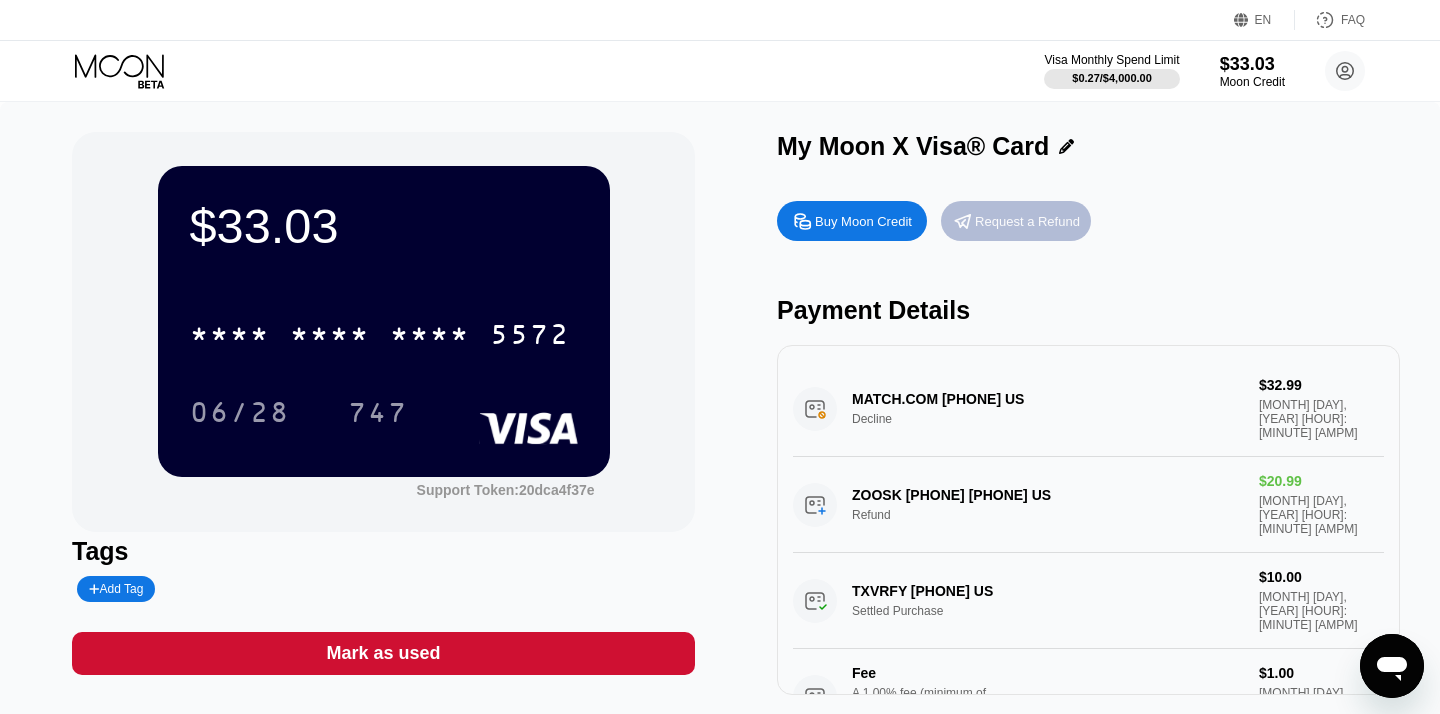 click on "Request a Refund" at bounding box center [1027, 221] 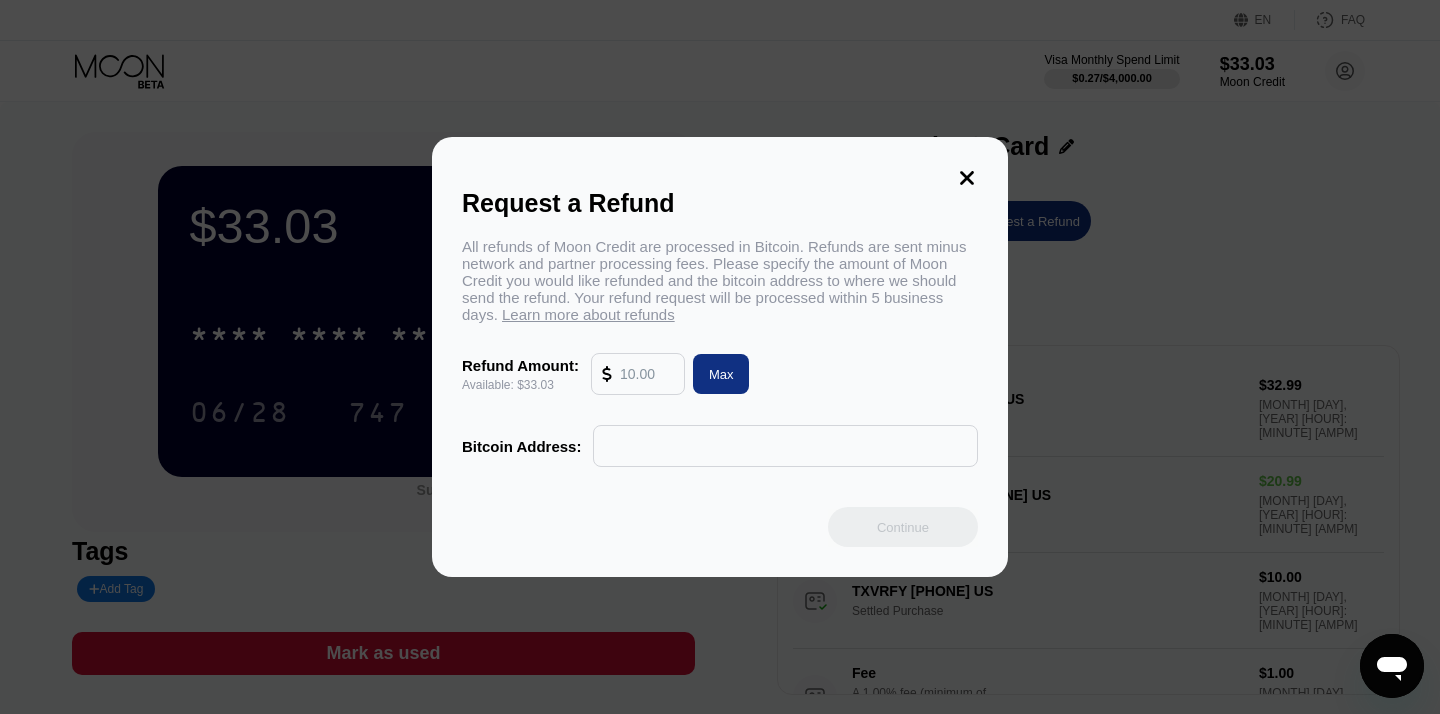 click at bounding box center (647, 374) 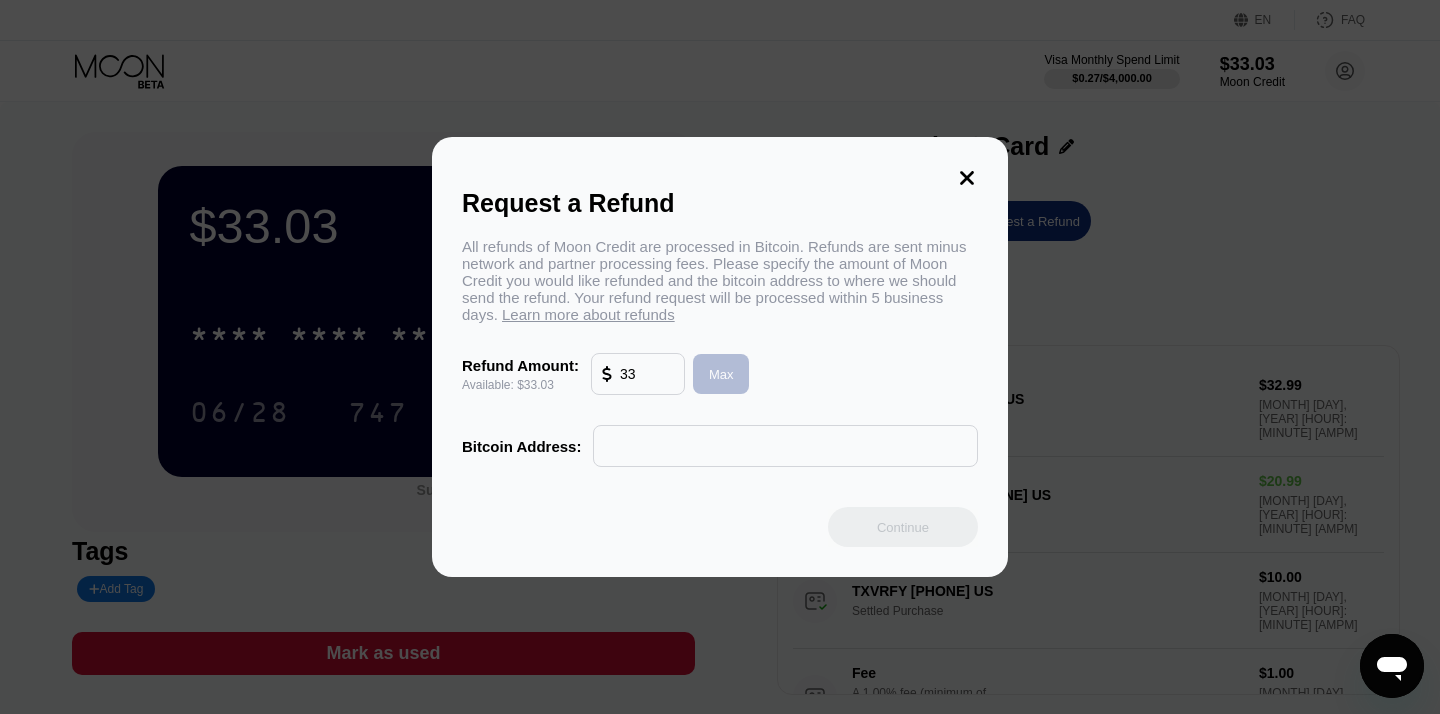 click on "Max" at bounding box center (721, 374) 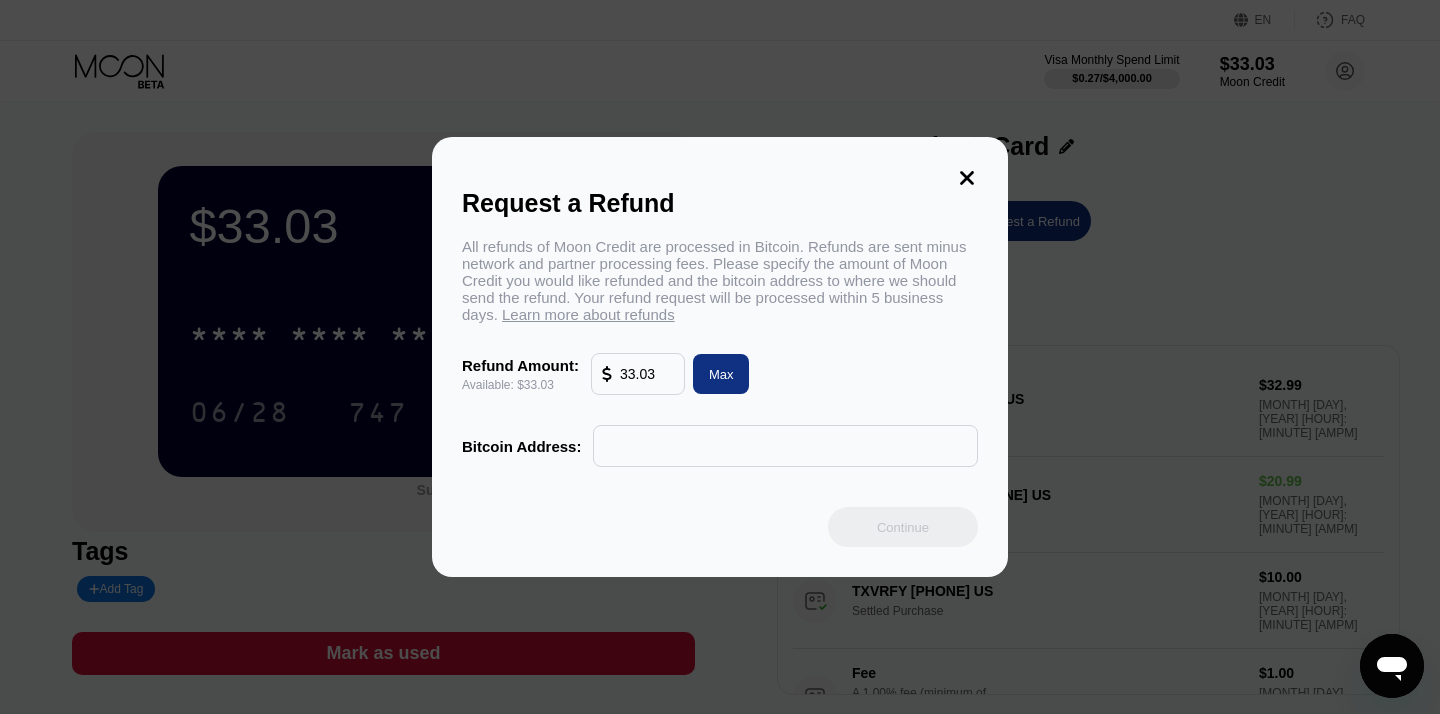 paste on "[ALPHANUMERIC]" 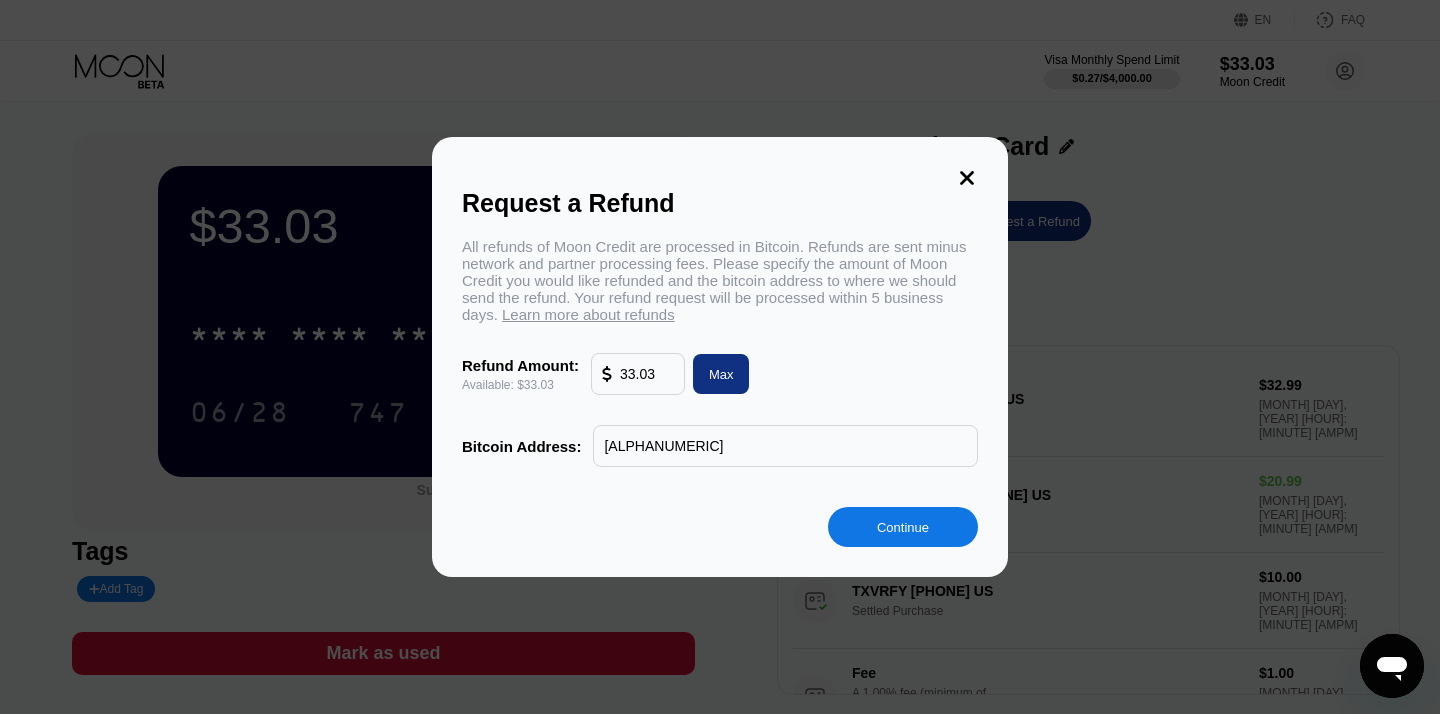 type on "[ALPHANUMERIC]" 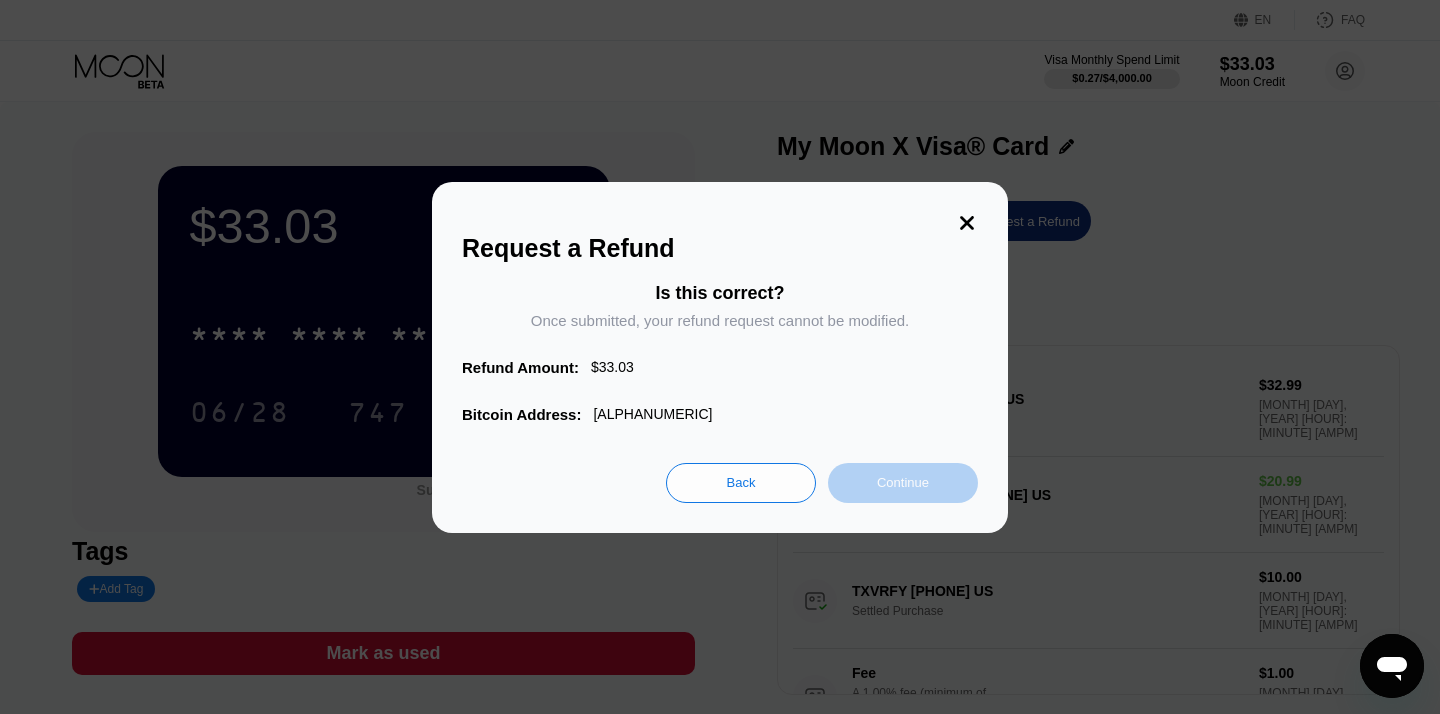 click on "Continue" at bounding box center [903, 483] 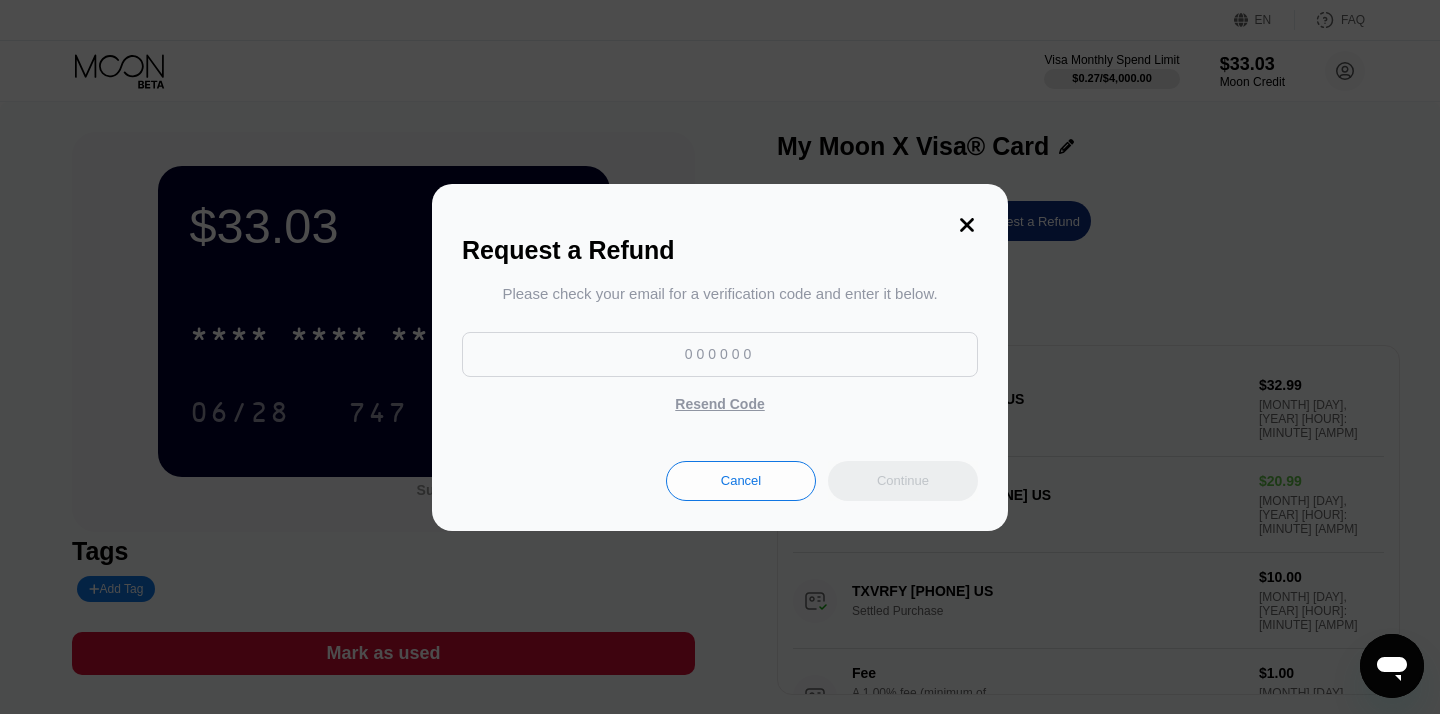 click at bounding box center (720, 354) 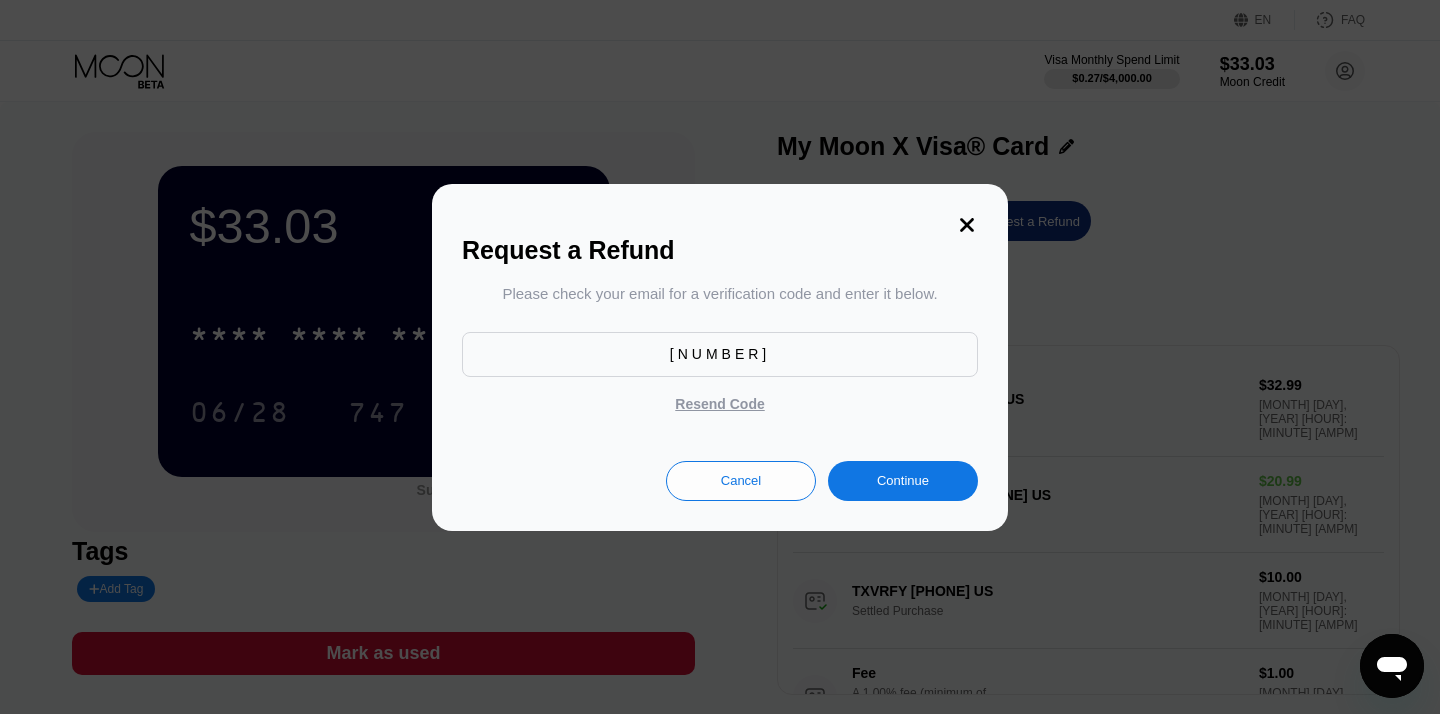 type on "[NUMBER]" 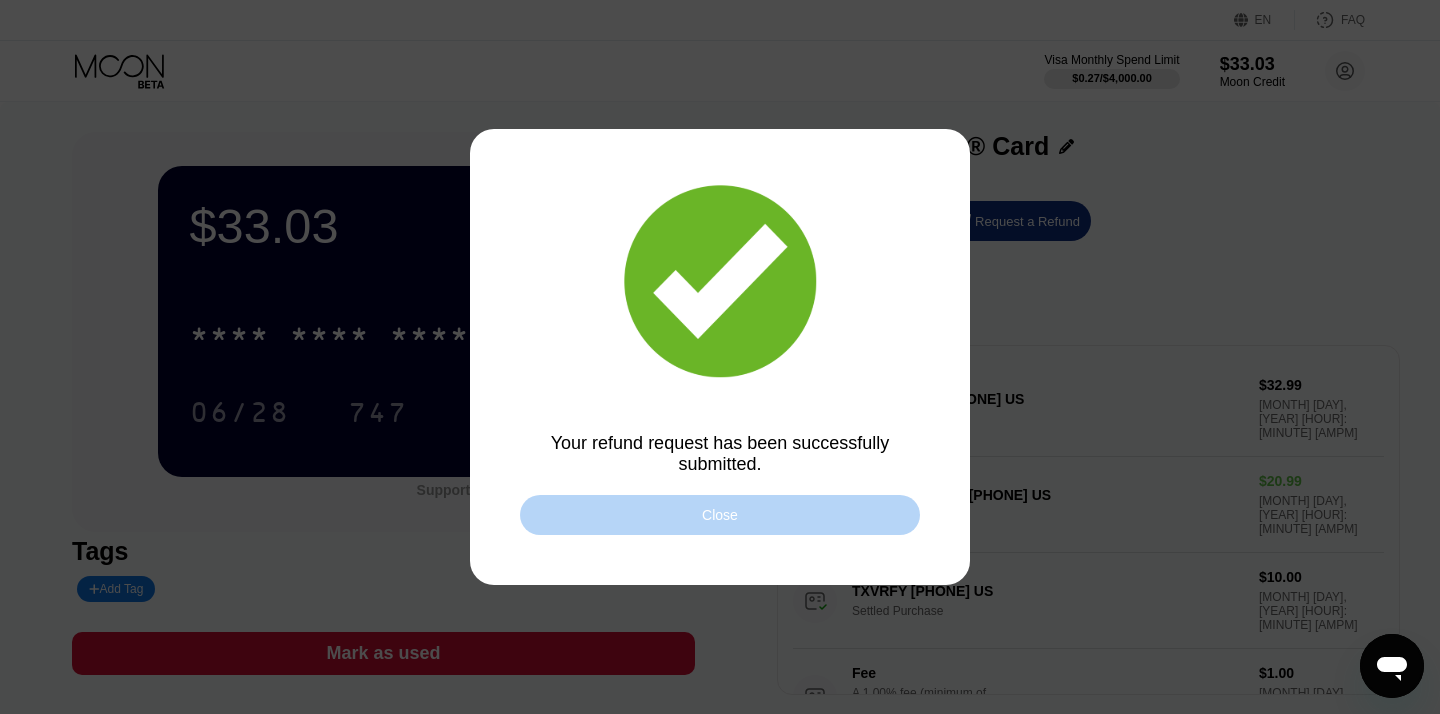 click on "Close" at bounding box center (720, 515) 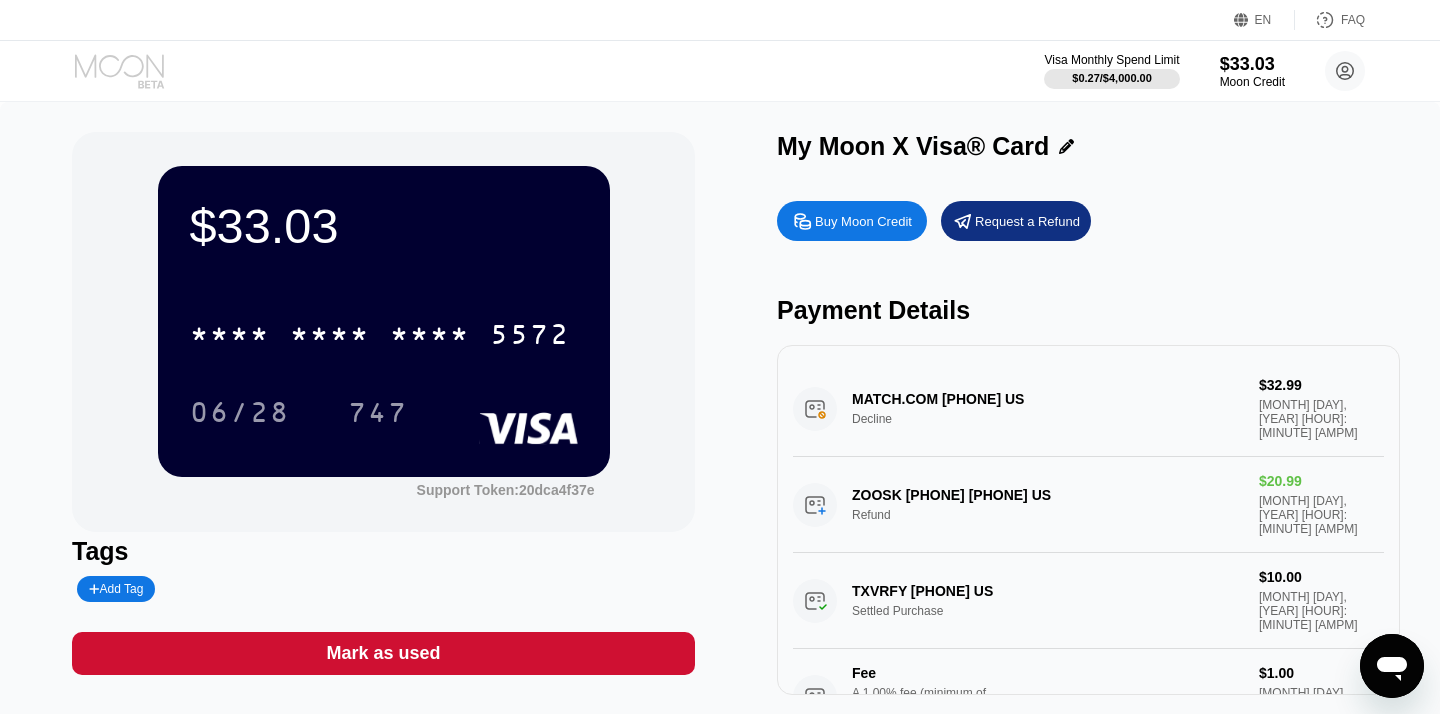 click 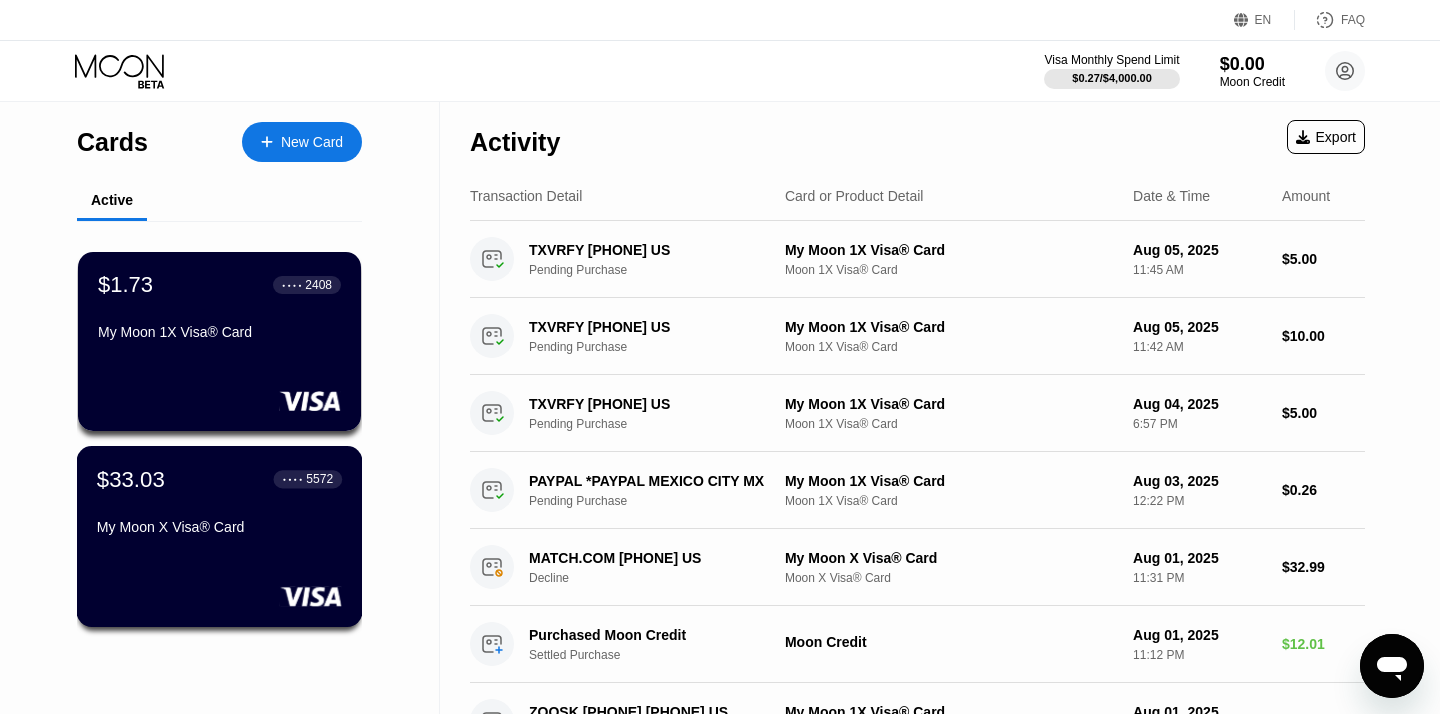 click on "$[PRICE] ● ● ● ● [LAST_FOUR] [CARD_TYPE]" at bounding box center [219, 504] 